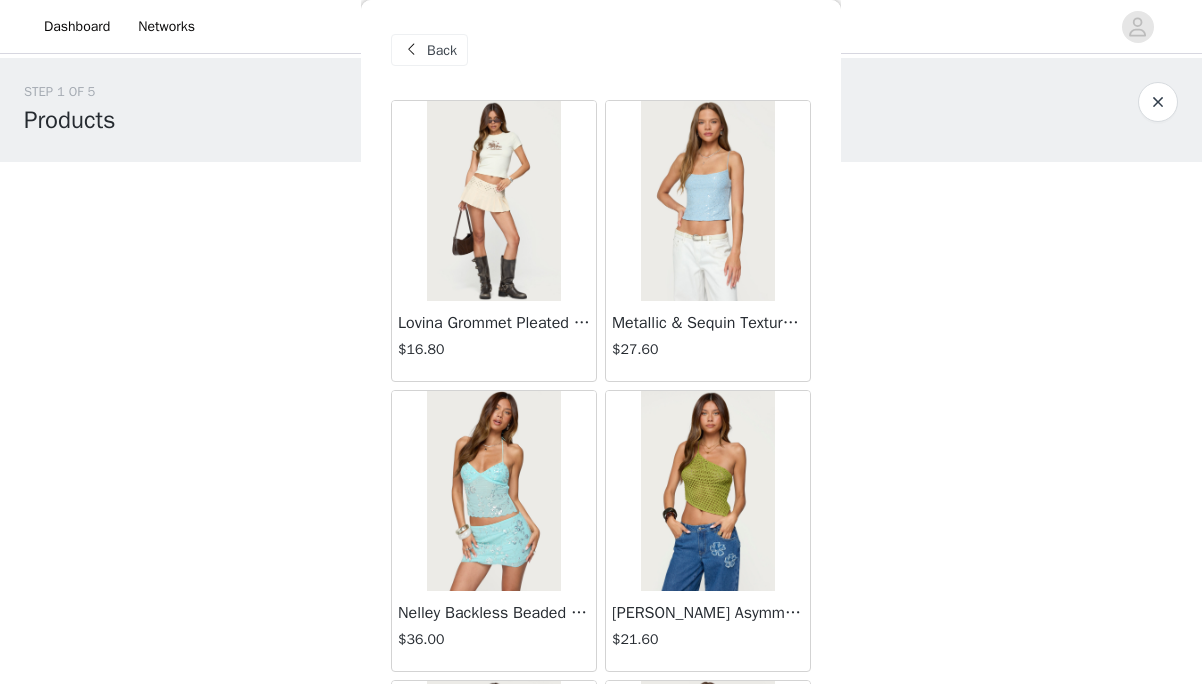 scroll, scrollTop: 0, scrollLeft: 0, axis: both 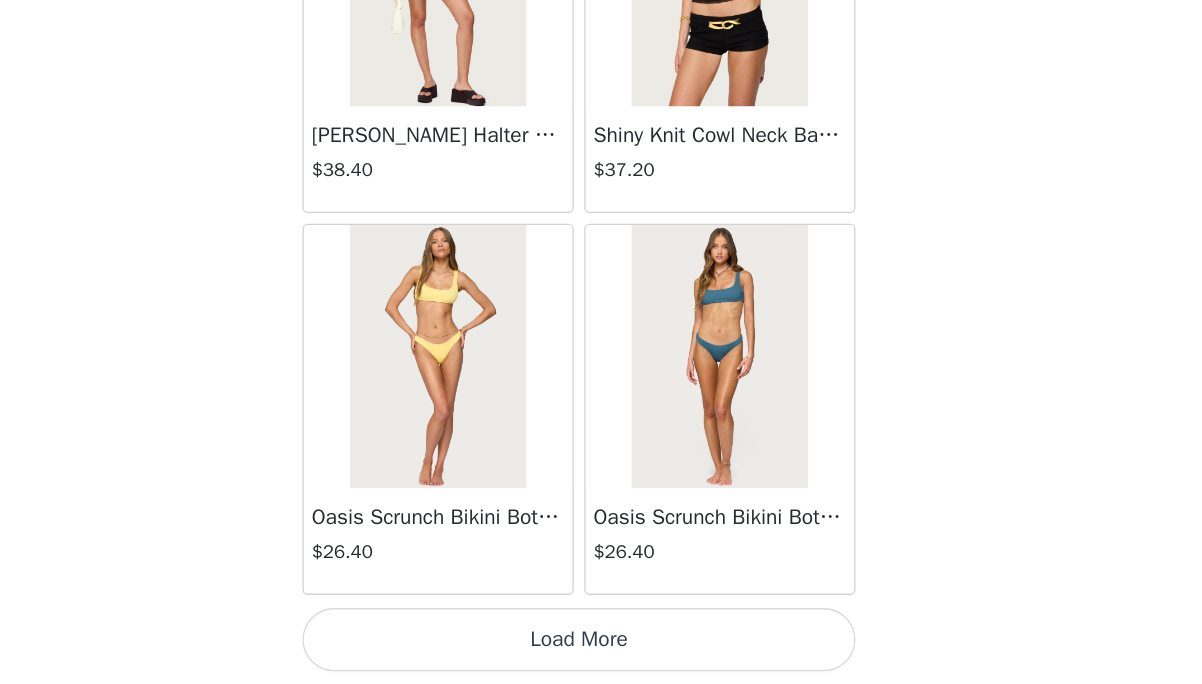 click on "Load More" at bounding box center [601, 650] 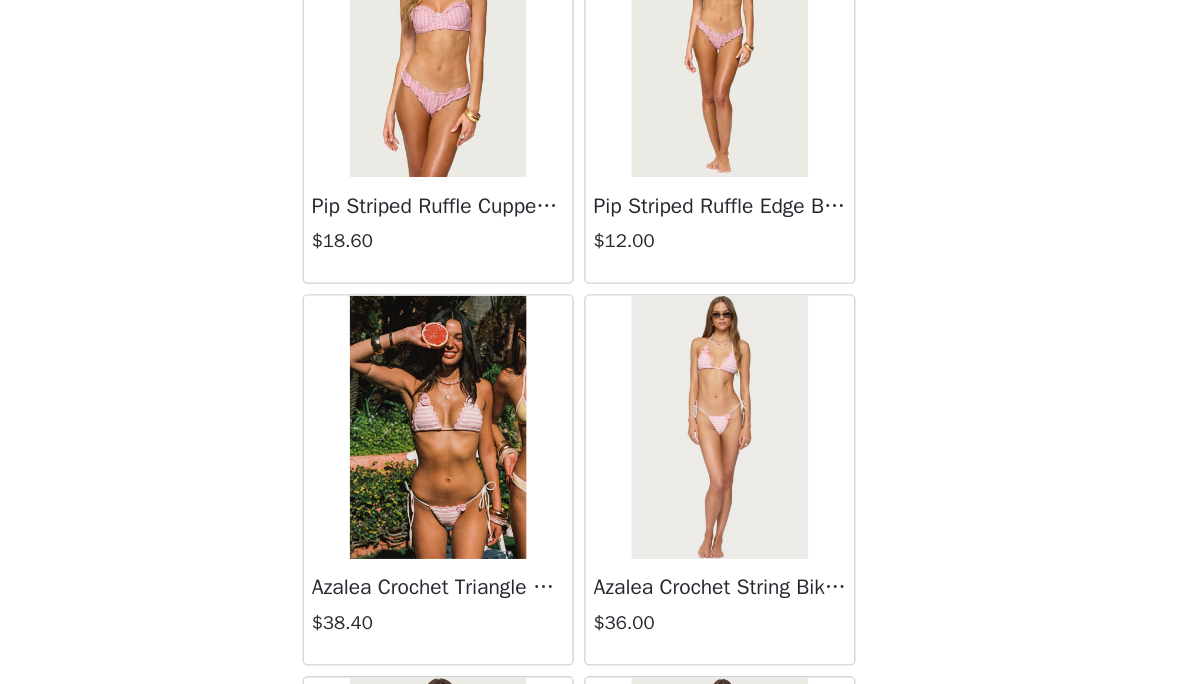 scroll, scrollTop: 26259, scrollLeft: 0, axis: vertical 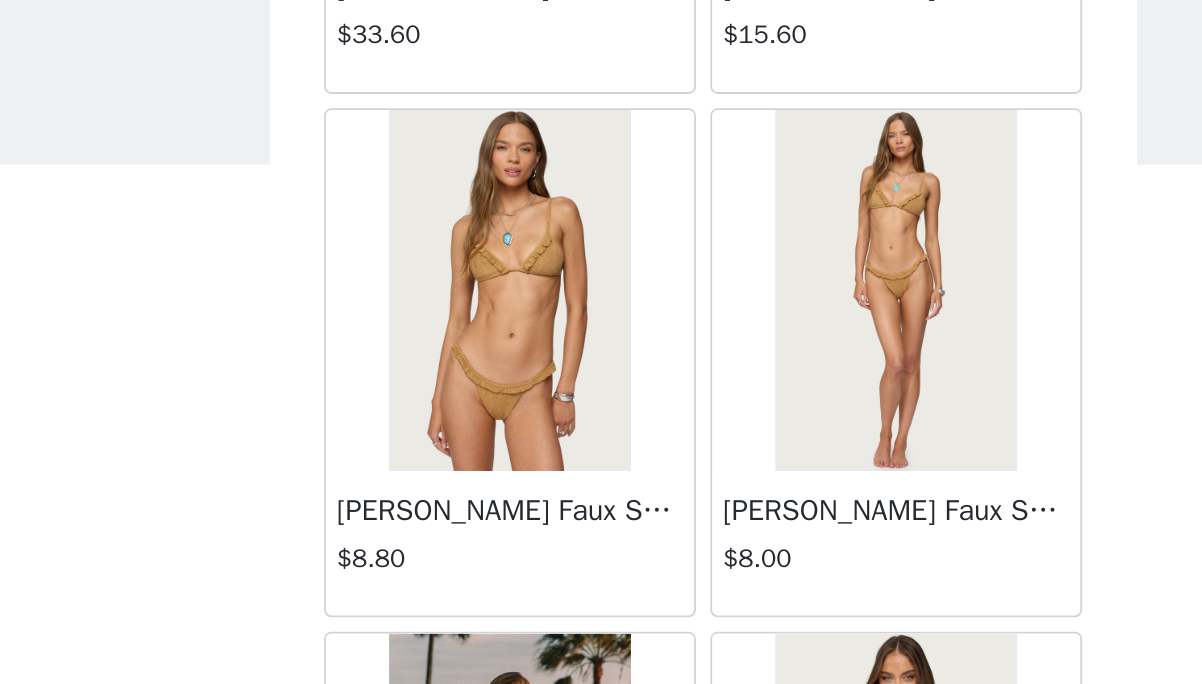 click at bounding box center (707, 232) 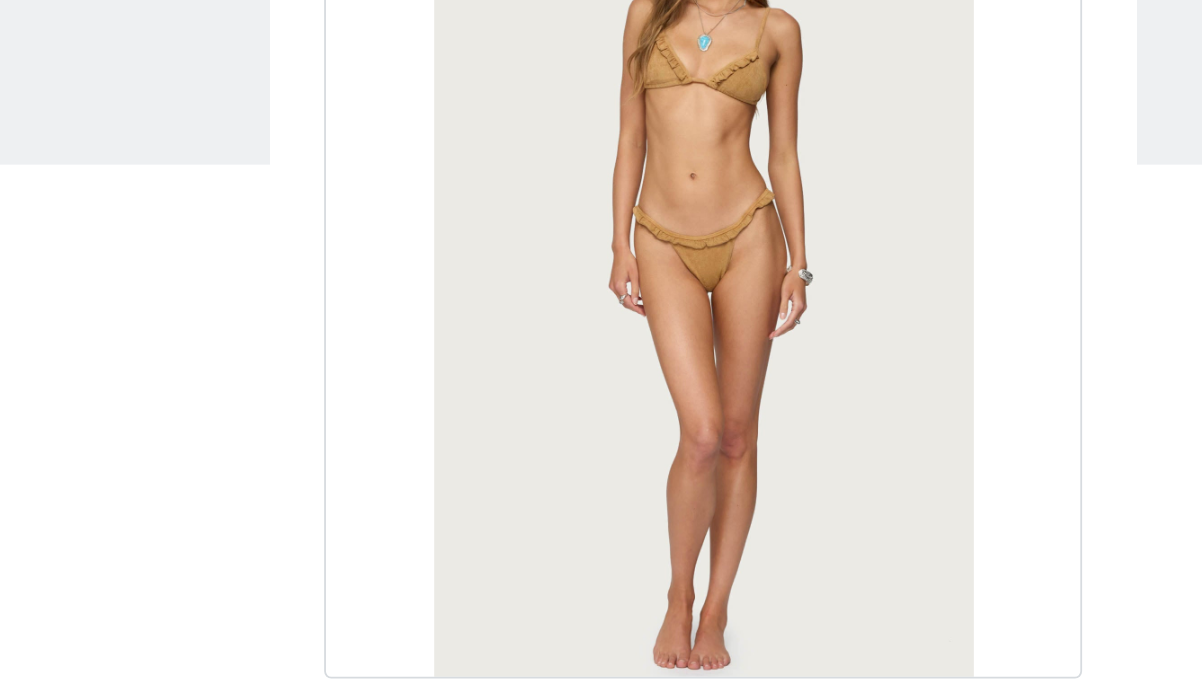 scroll, scrollTop: 116, scrollLeft: 0, axis: vertical 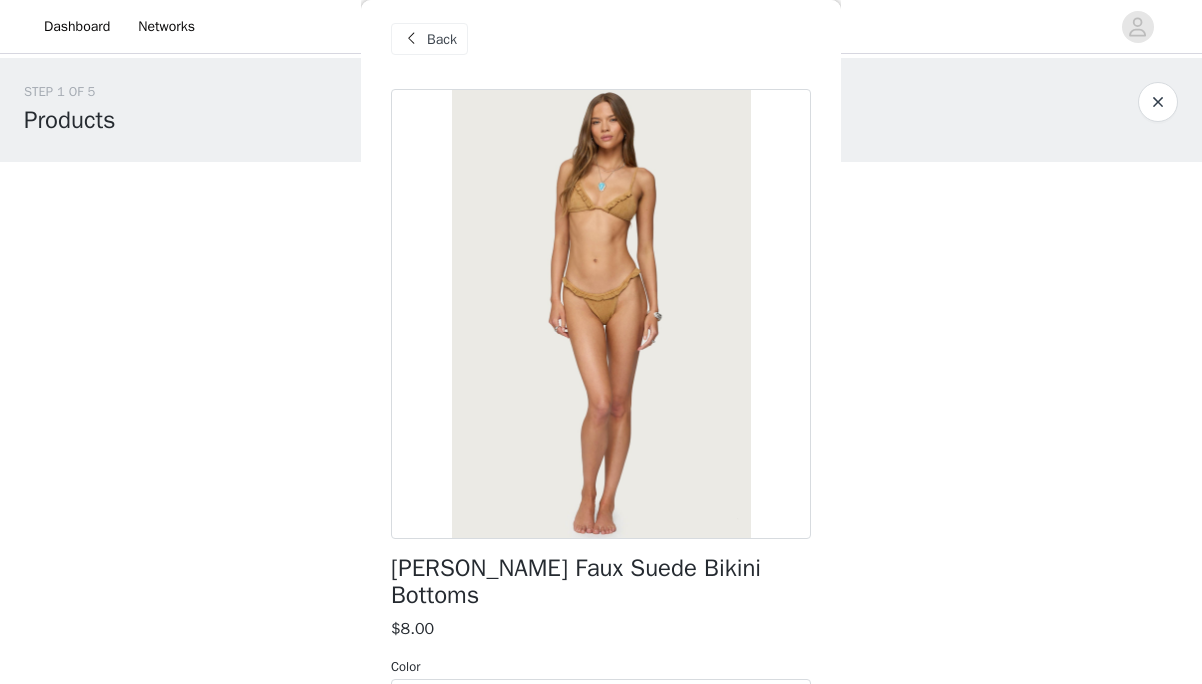 click at bounding box center [601, 314] 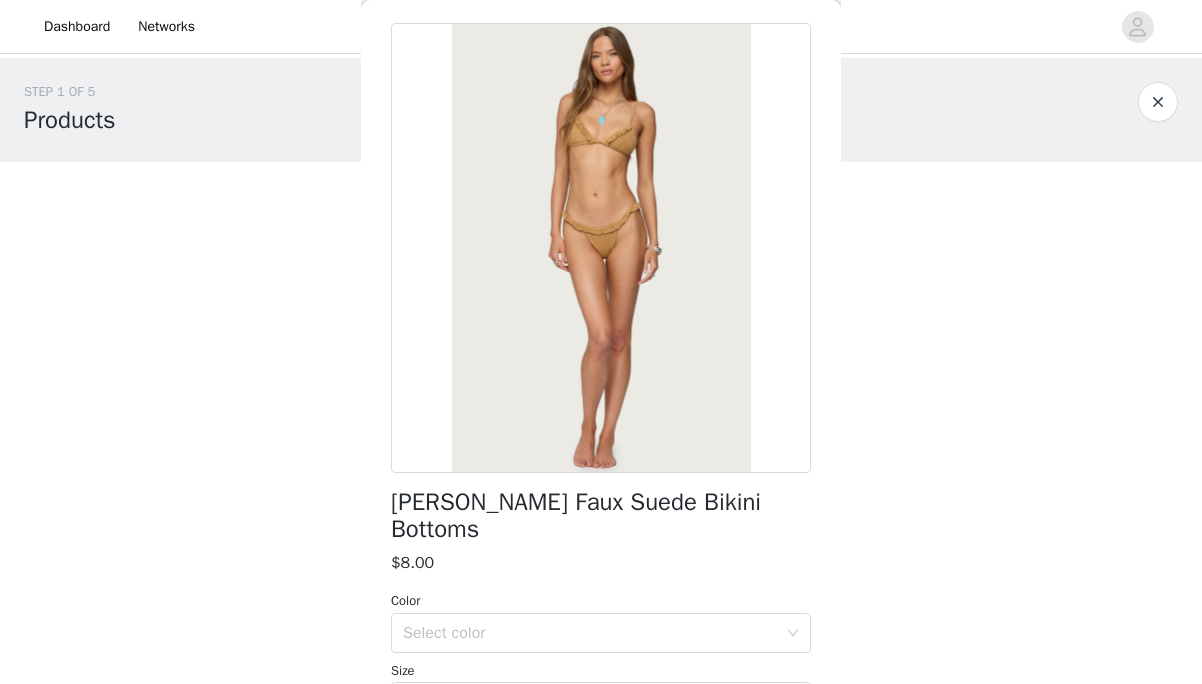 scroll, scrollTop: 0, scrollLeft: 0, axis: both 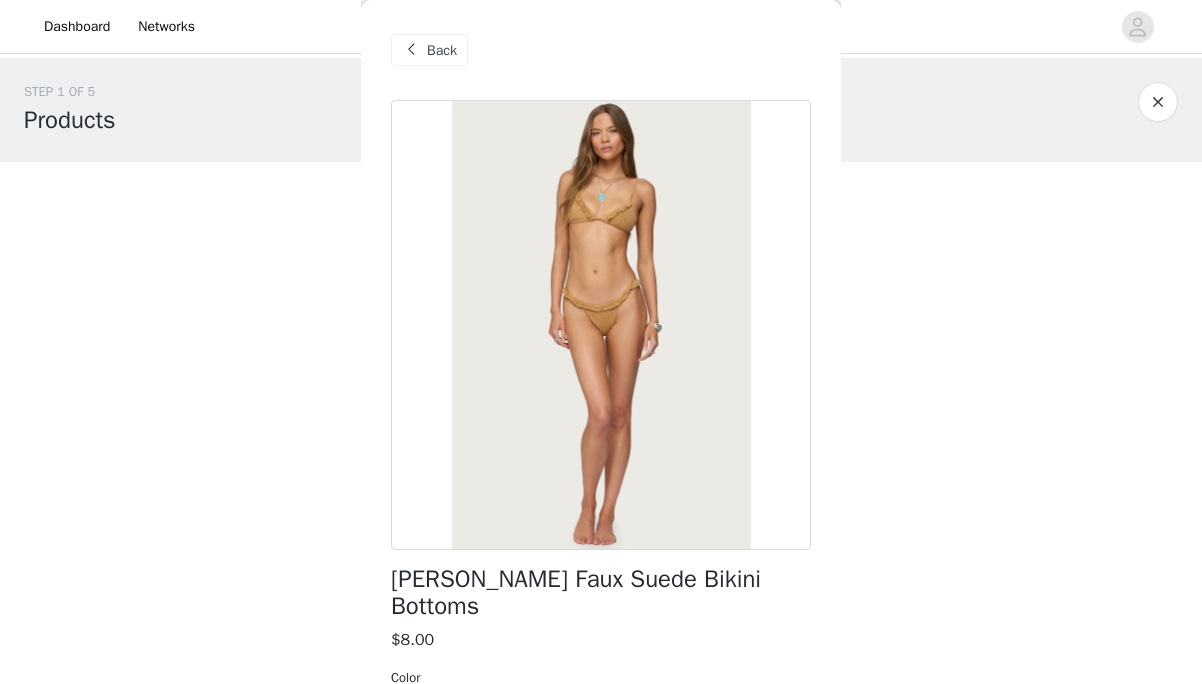 click at bounding box center [601, 325] 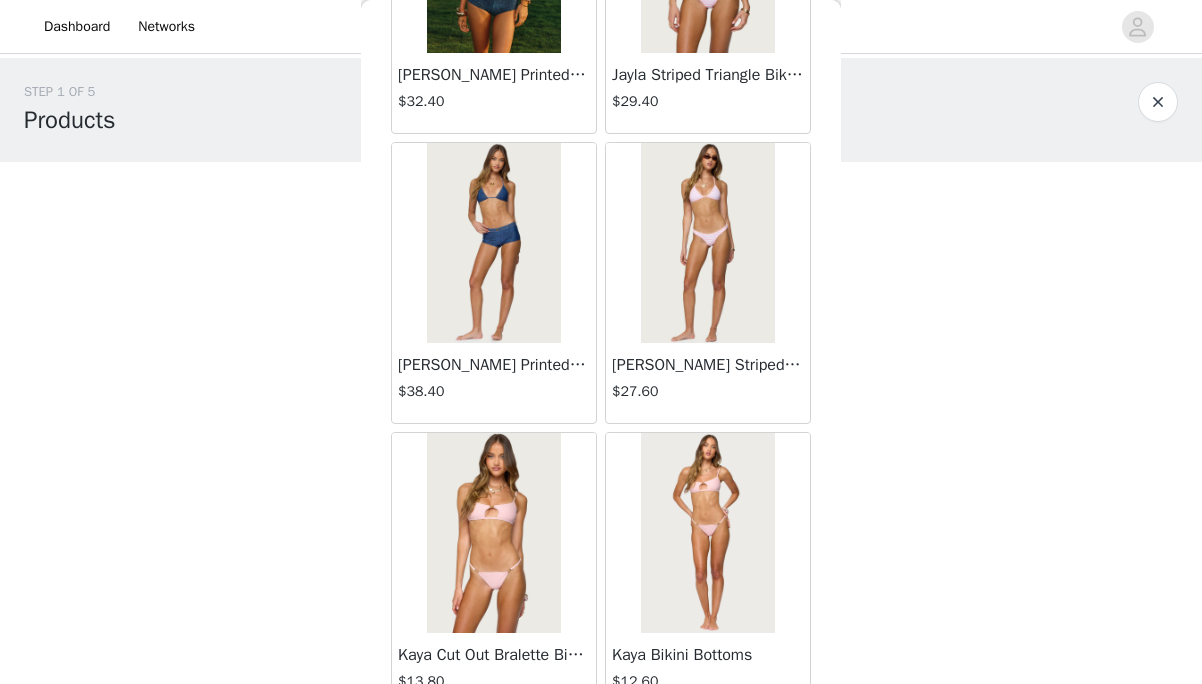 scroll, scrollTop: 28420, scrollLeft: 0, axis: vertical 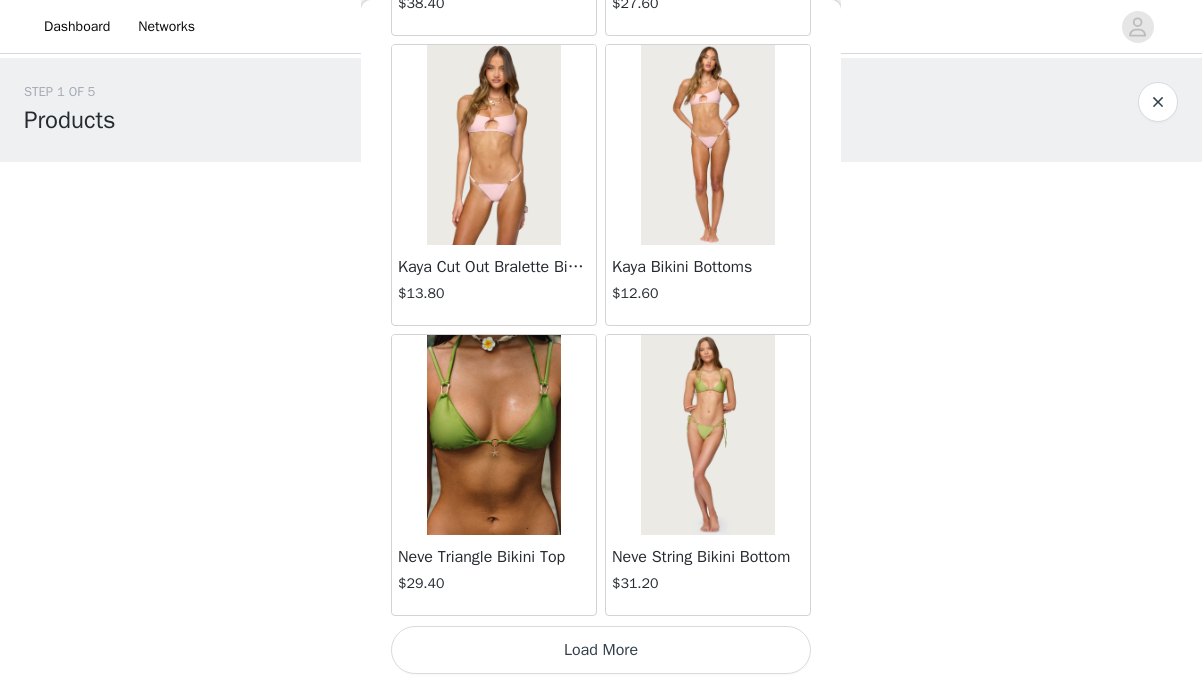 click on "Load More" at bounding box center [601, 650] 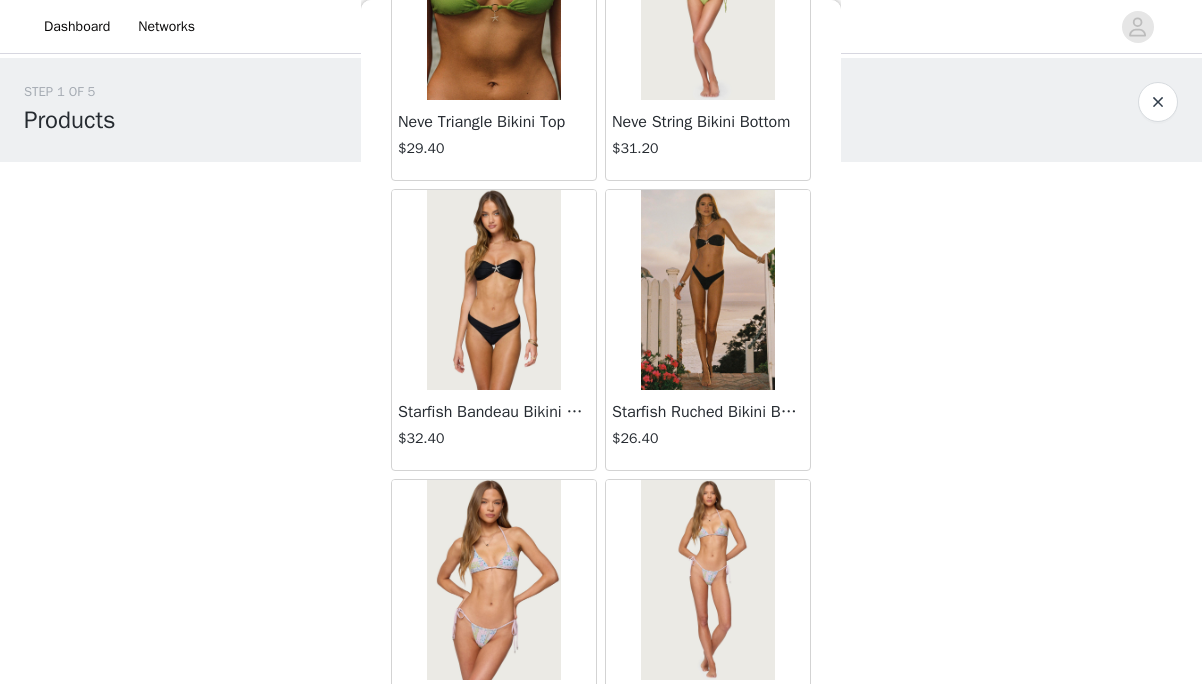 scroll, scrollTop: 28923, scrollLeft: 0, axis: vertical 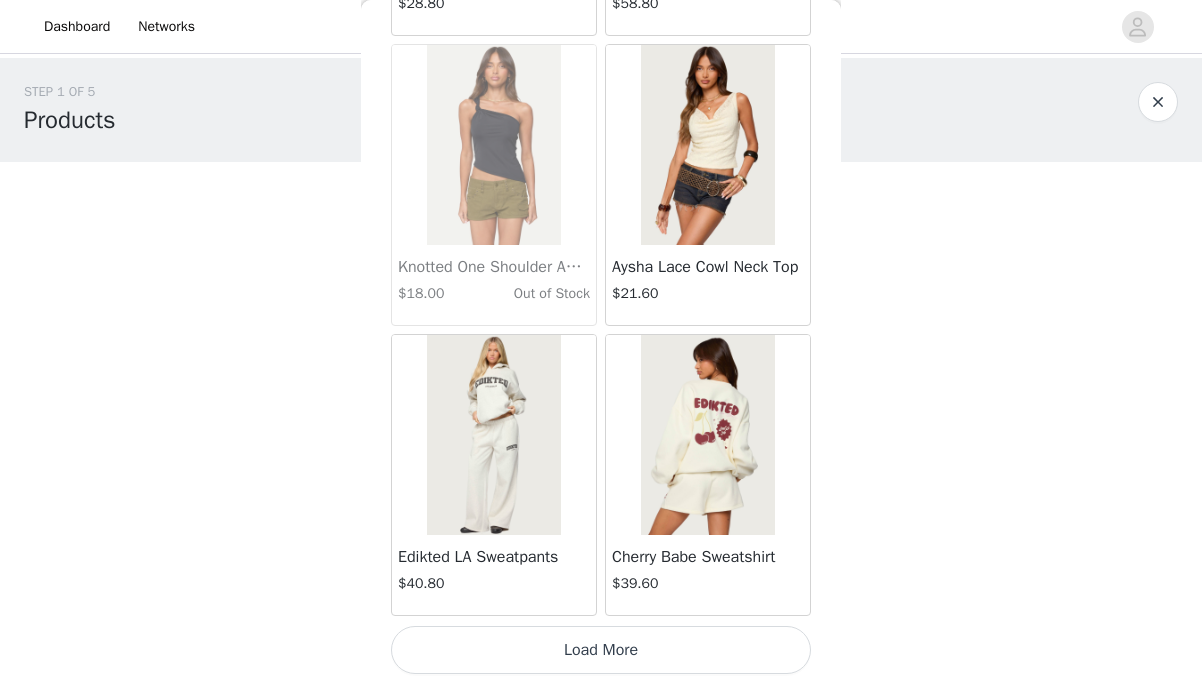 click on "Load More" at bounding box center (601, 650) 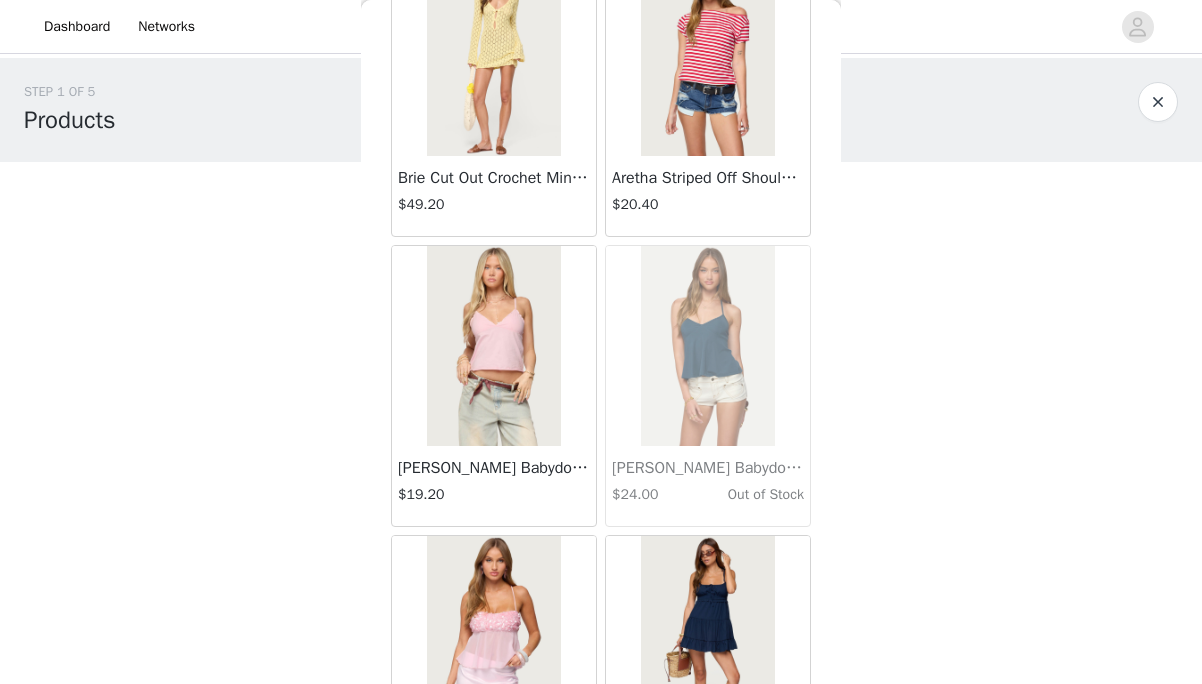 scroll, scrollTop: 32641, scrollLeft: 0, axis: vertical 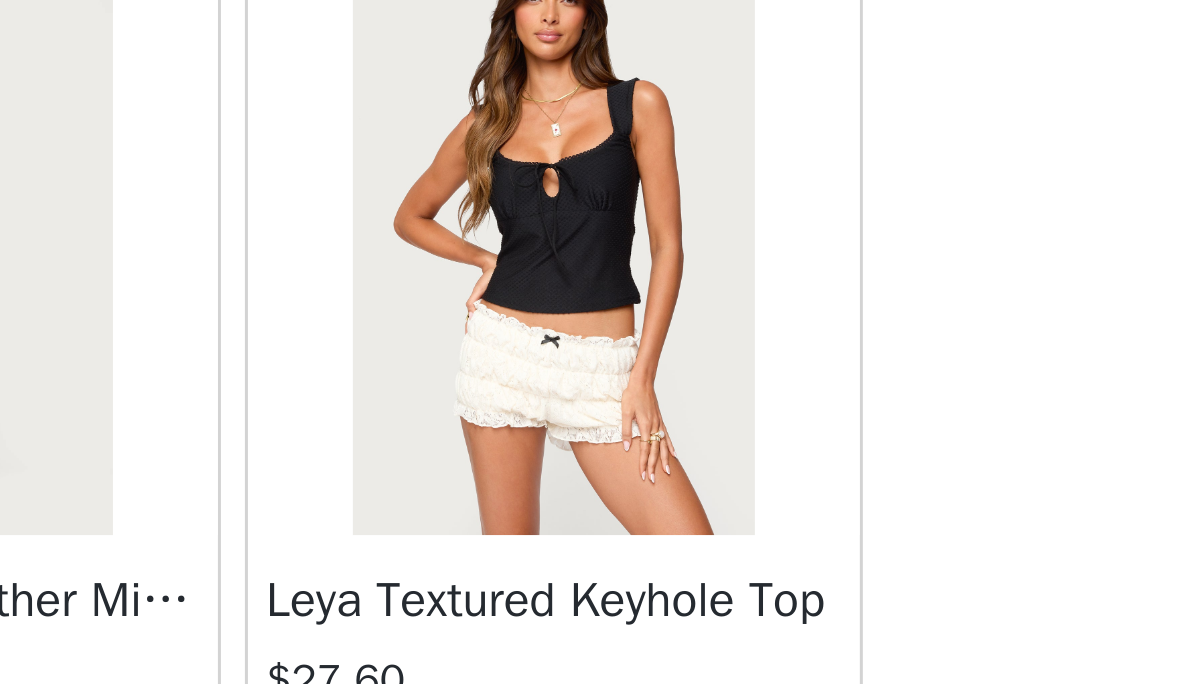 click on "Leya Textured Keyhole Top   $27.60" at bounding box center [708, 575] 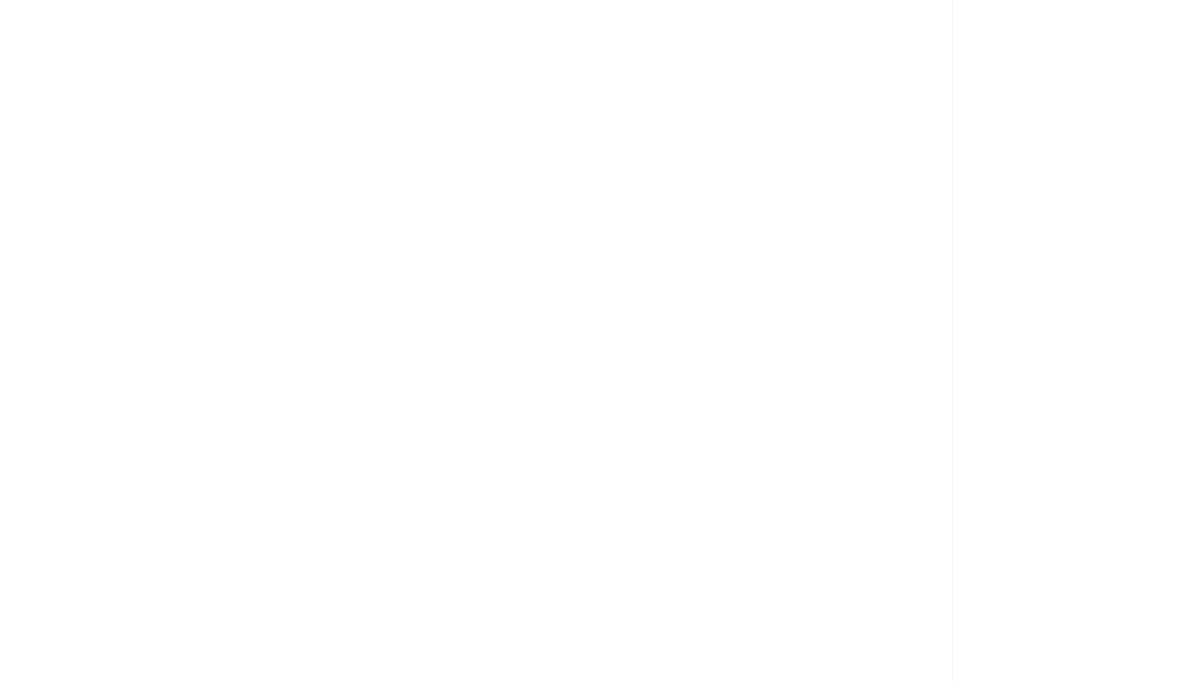 scroll, scrollTop: 0, scrollLeft: 0, axis: both 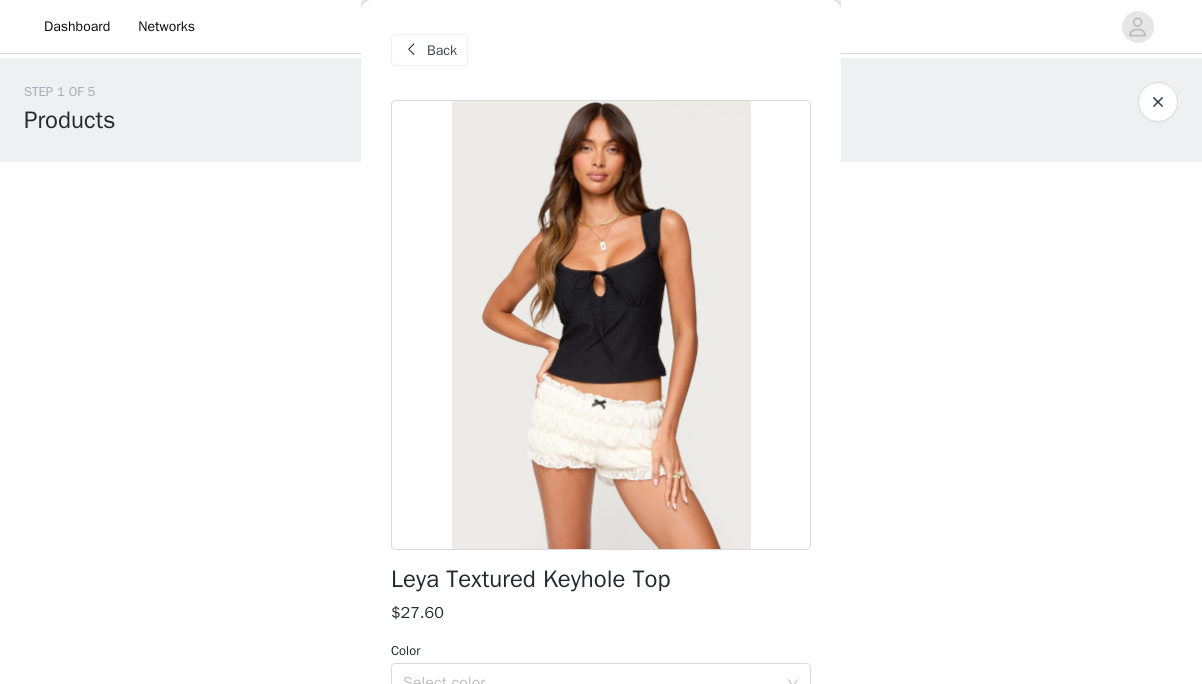 click on "Back" at bounding box center (442, 50) 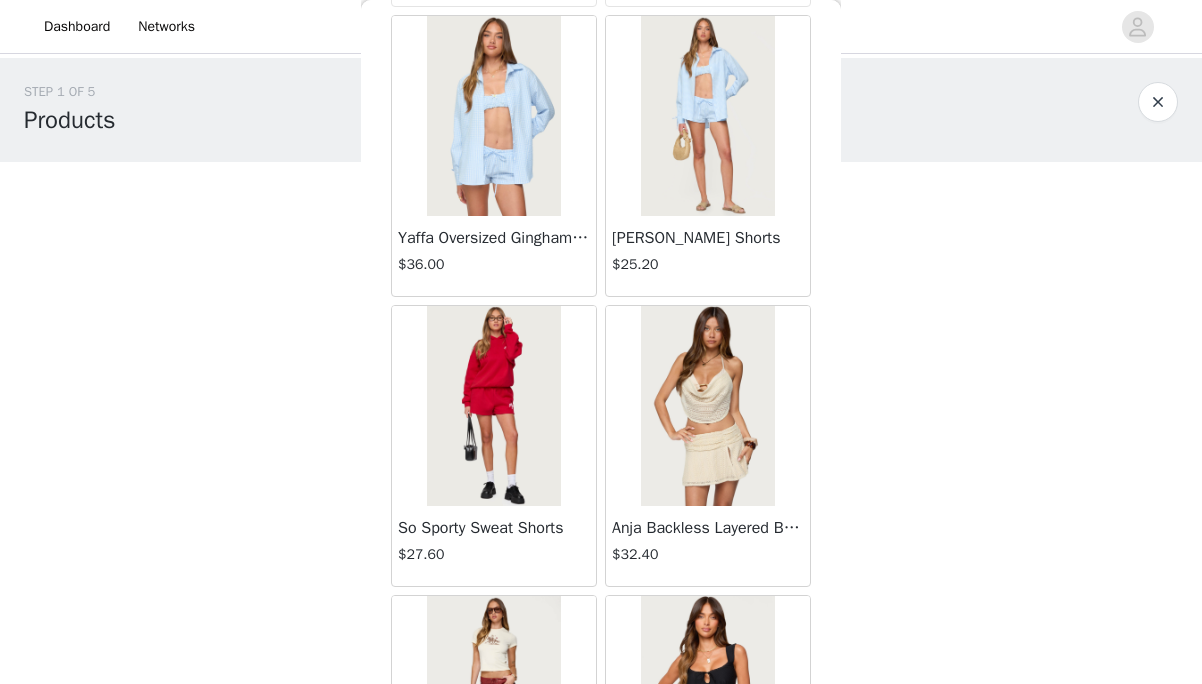 scroll, scrollTop: 34276, scrollLeft: 0, axis: vertical 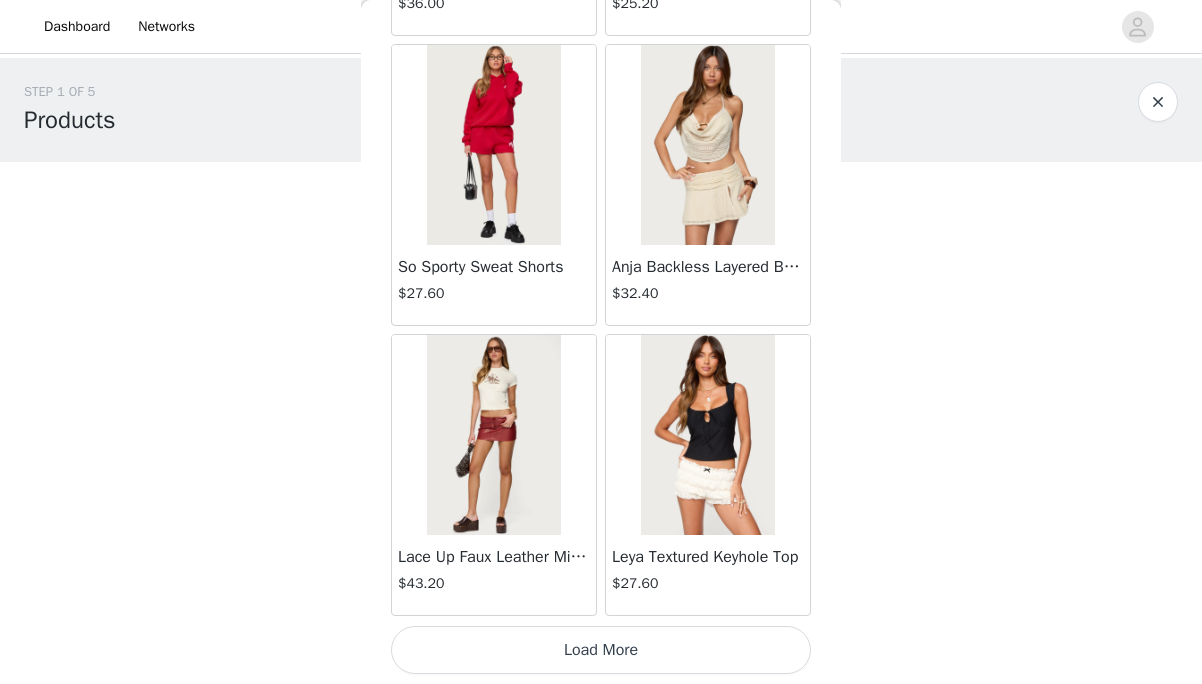 click on "Load More" at bounding box center (601, 650) 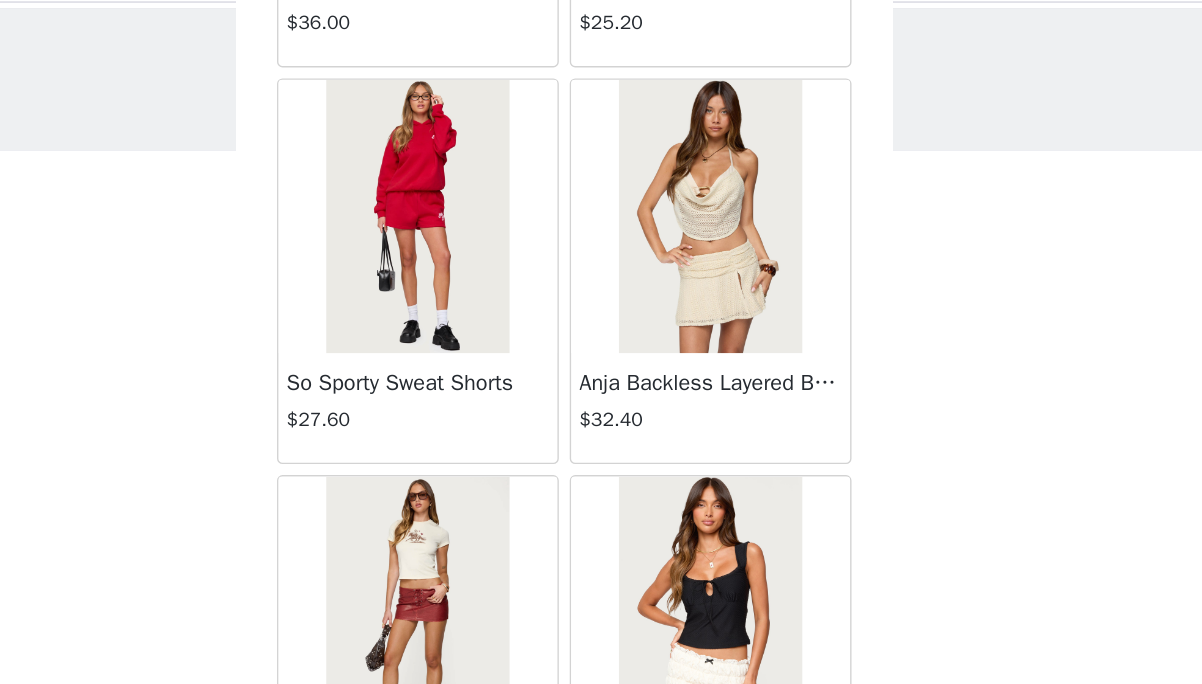 scroll, scrollTop: 34211, scrollLeft: 0, axis: vertical 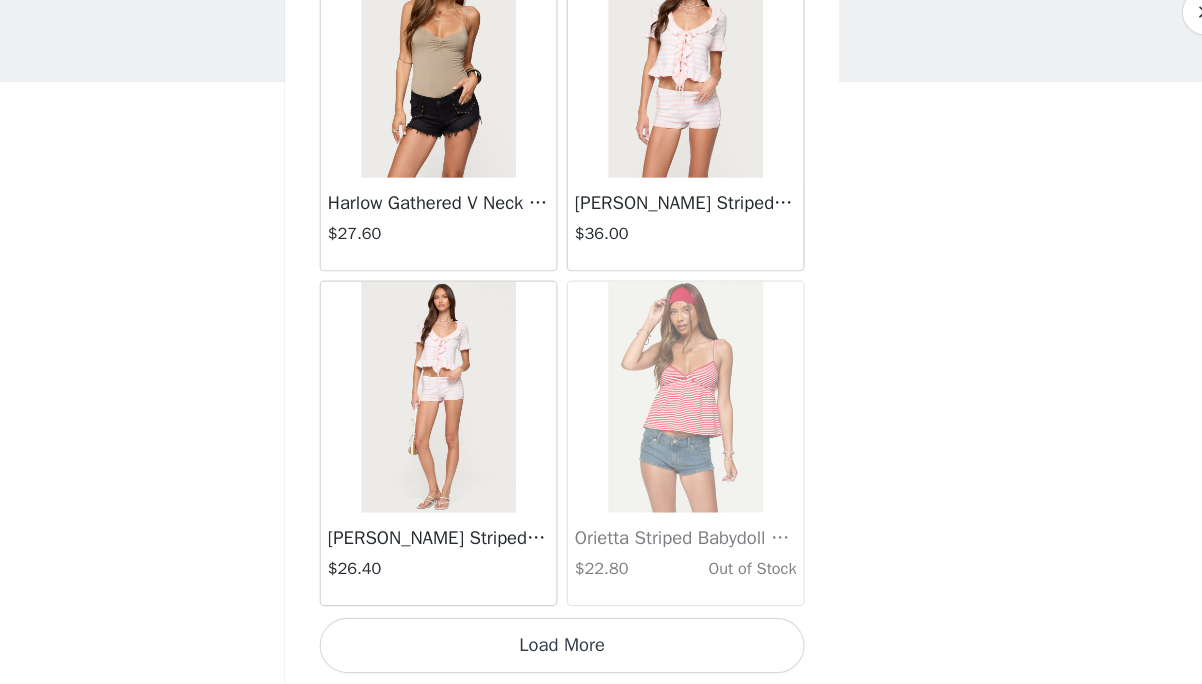 click on "Load More" at bounding box center (601, 650) 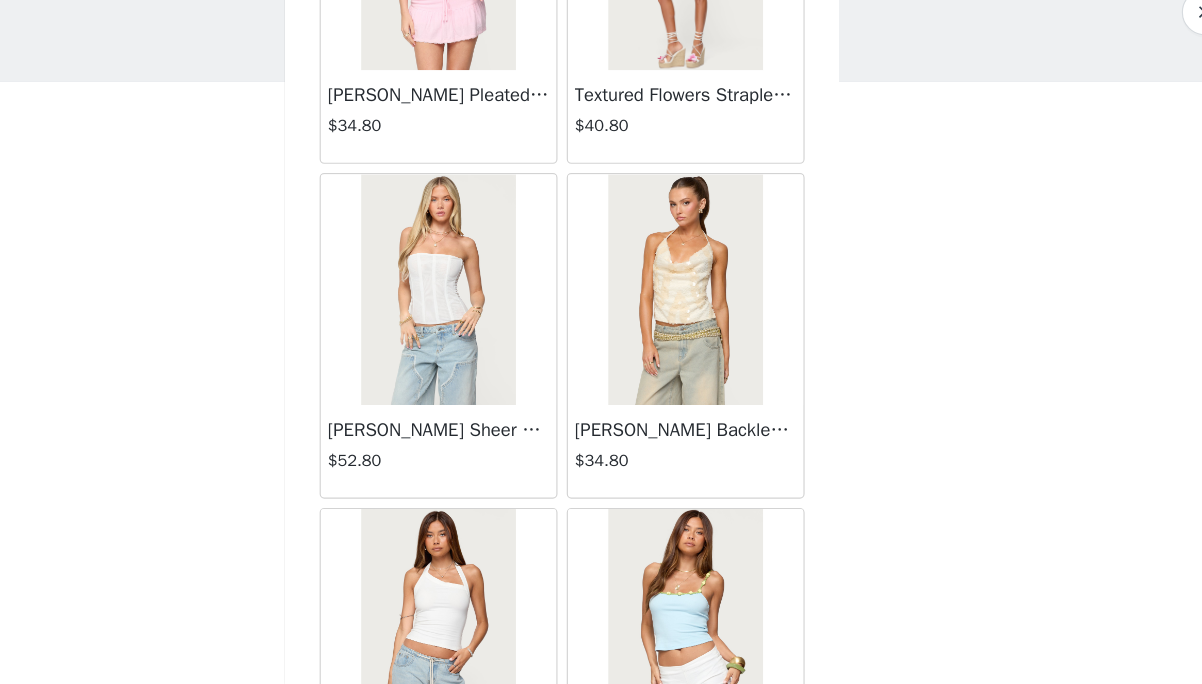 scroll, scrollTop: 38423, scrollLeft: 0, axis: vertical 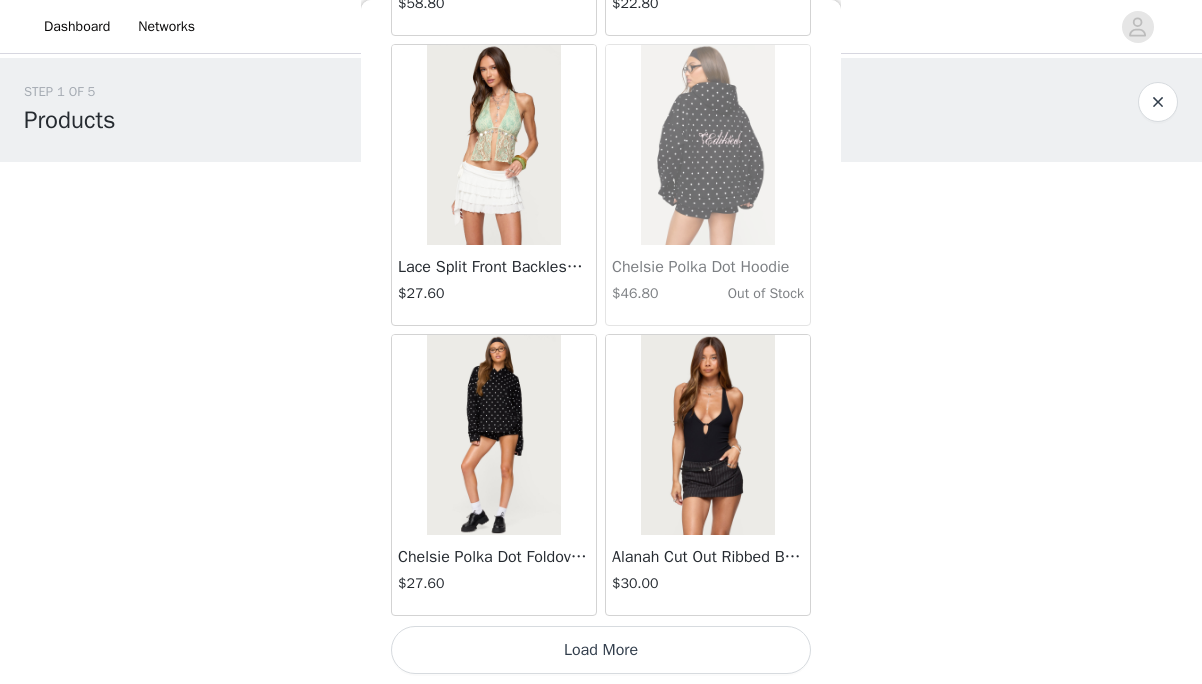 click on "Load More" at bounding box center (601, 650) 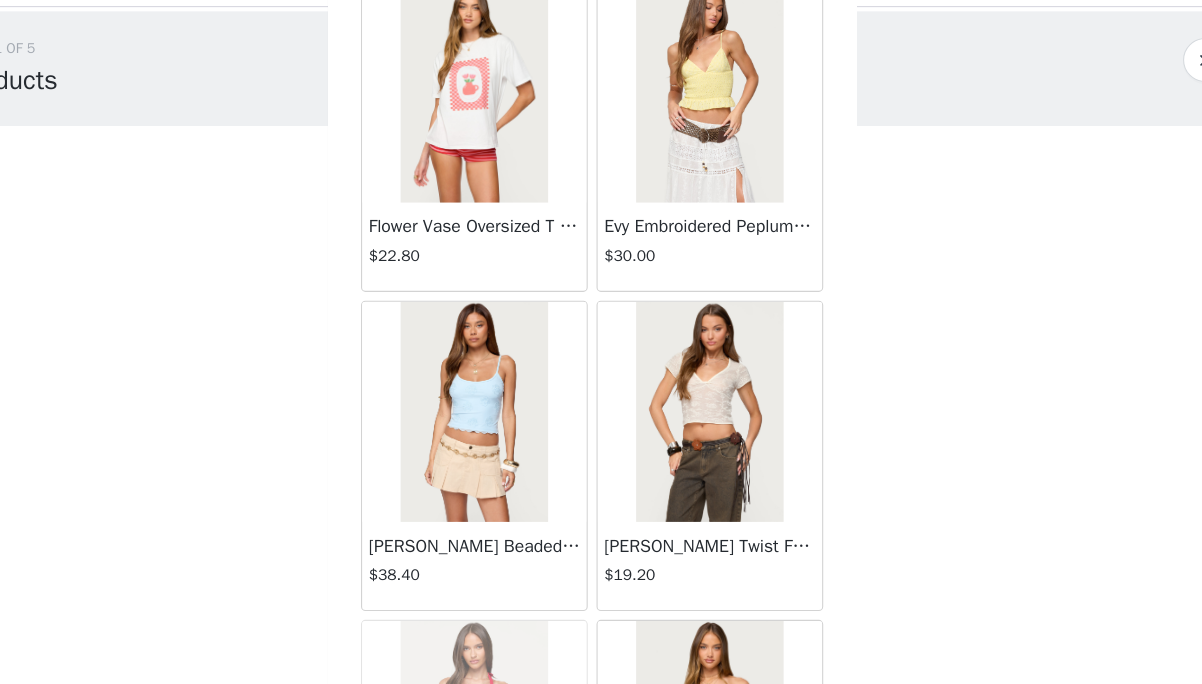 scroll, scrollTop: 41208, scrollLeft: 0, axis: vertical 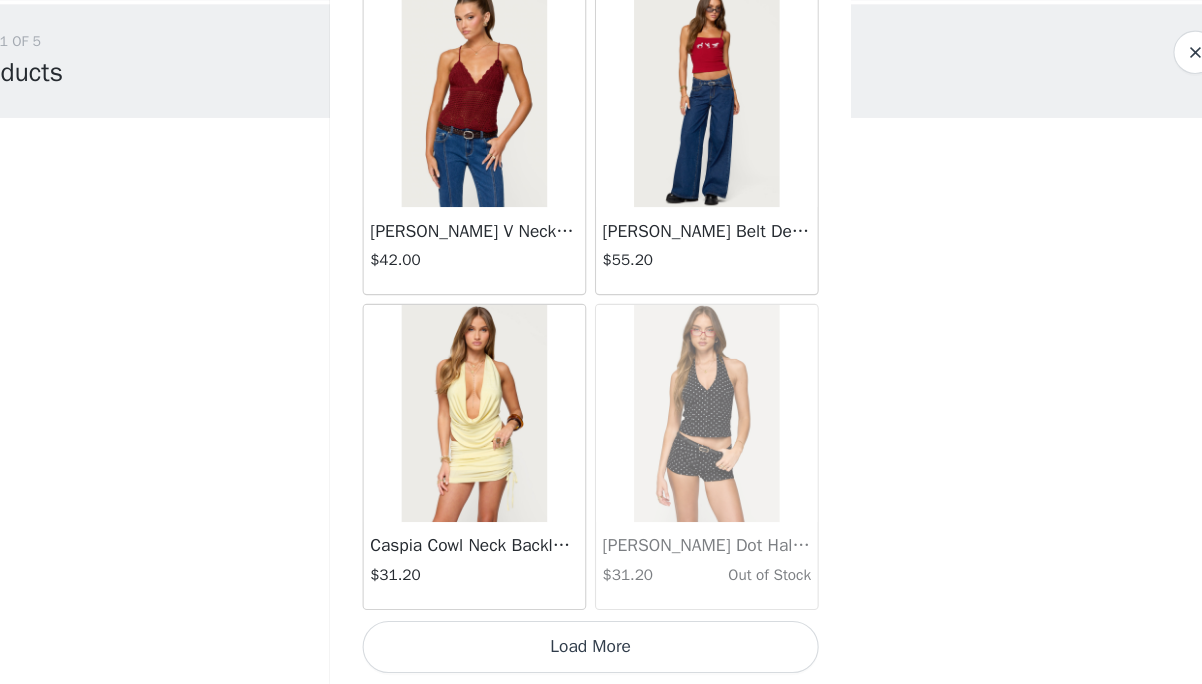 click on "Load More" at bounding box center [601, 650] 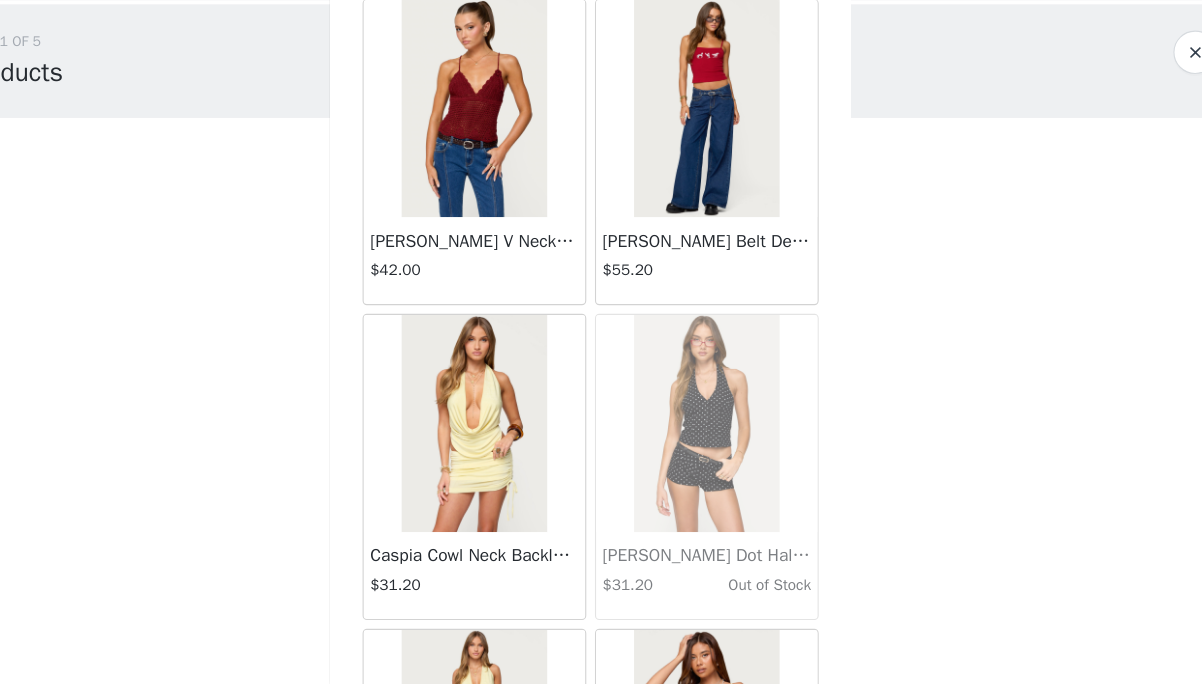 scroll, scrollTop: 42976, scrollLeft: 0, axis: vertical 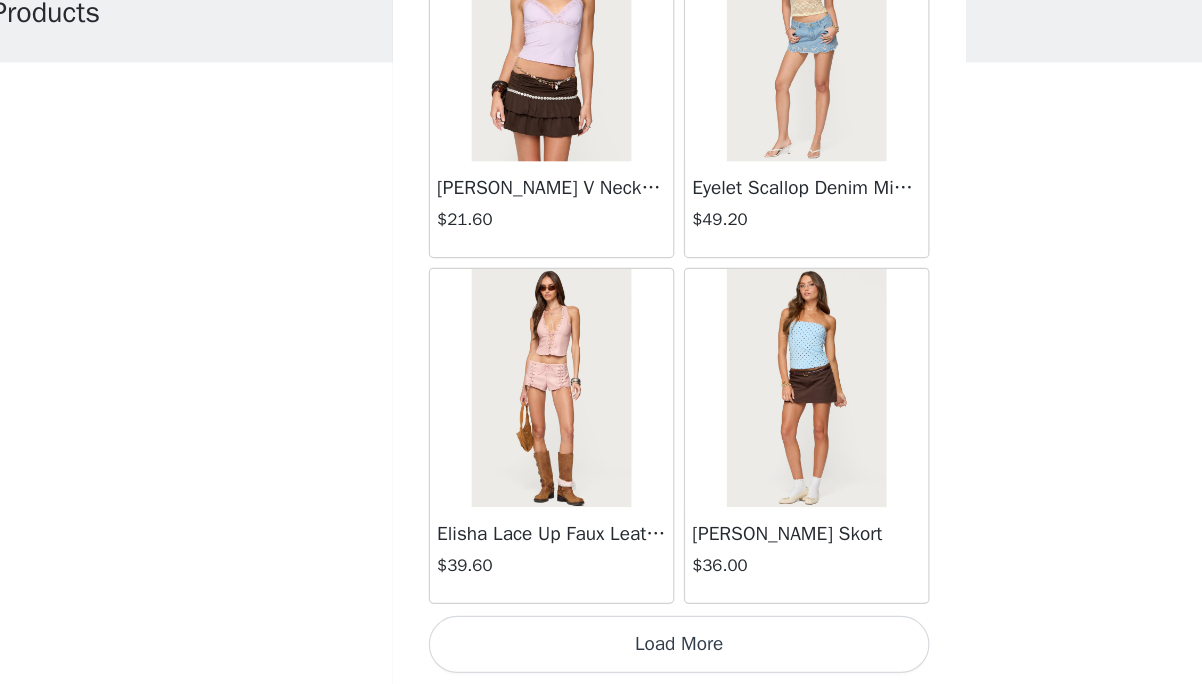 click on "Load More" at bounding box center [601, 650] 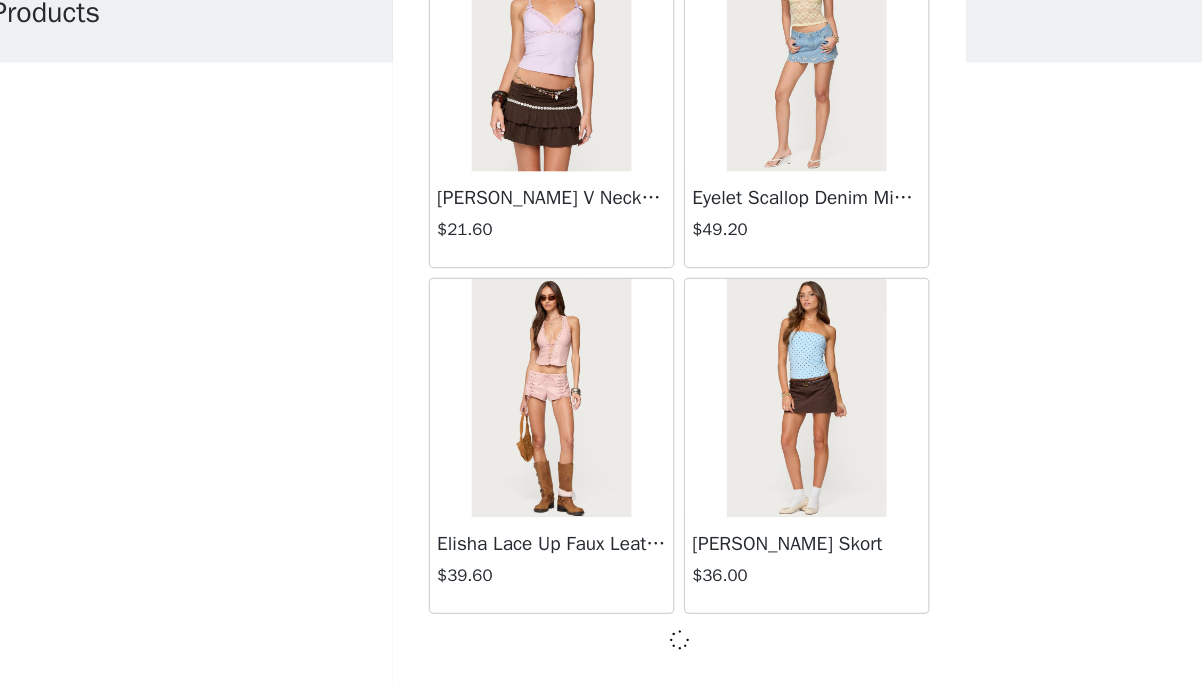 scroll, scrollTop: 45876, scrollLeft: 0, axis: vertical 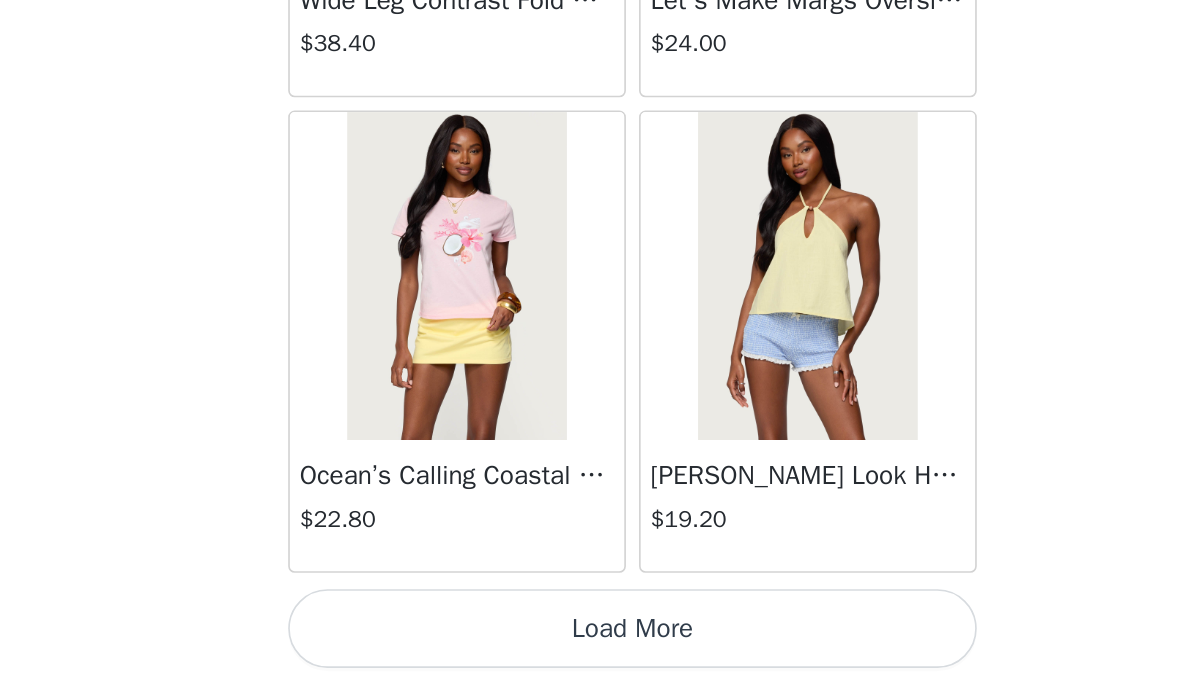 click on "Load More" at bounding box center [601, 650] 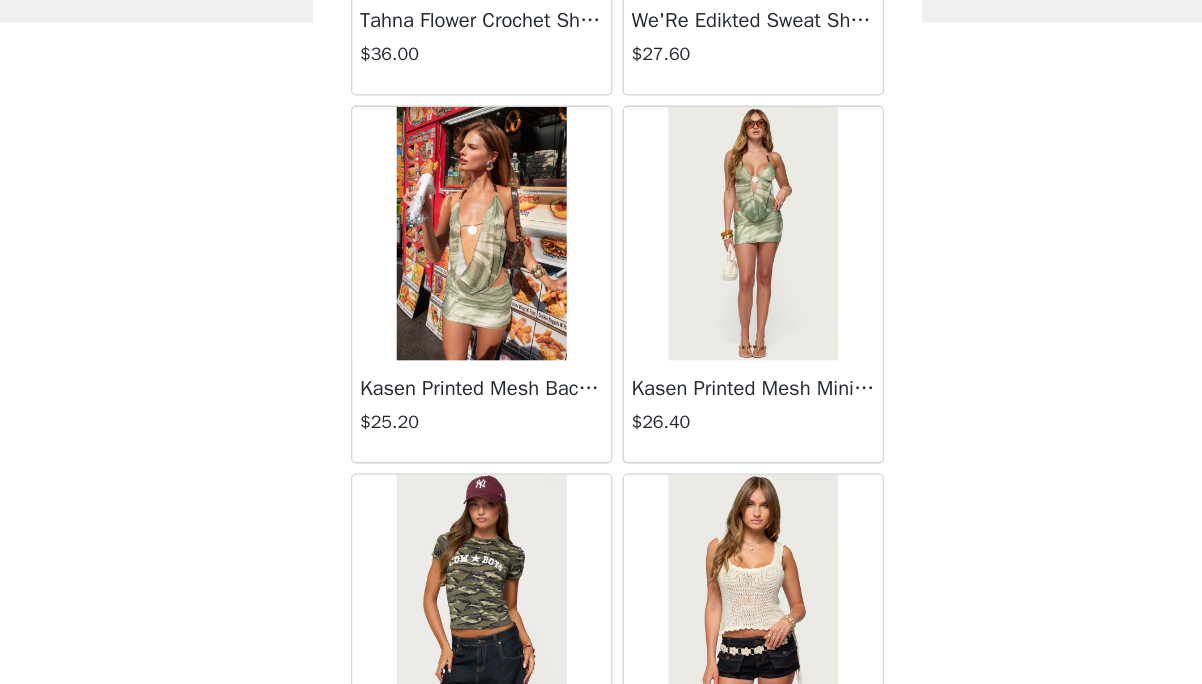 scroll, scrollTop: 50024, scrollLeft: 0, axis: vertical 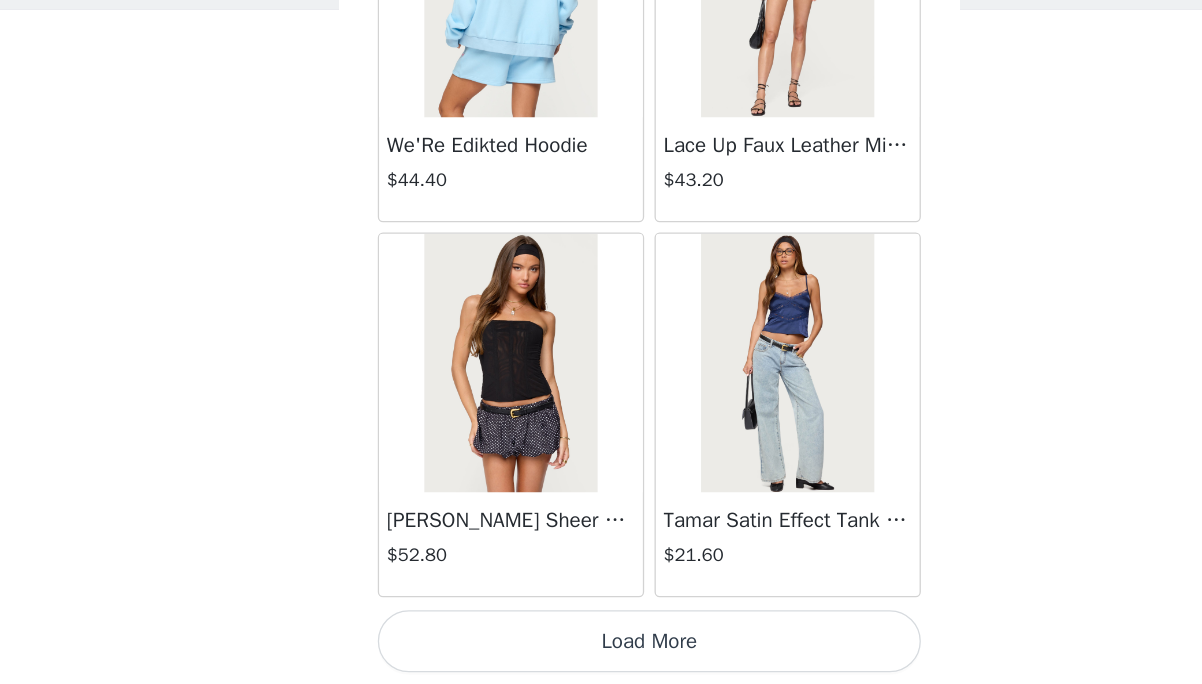 click on "Load More" at bounding box center (601, 650) 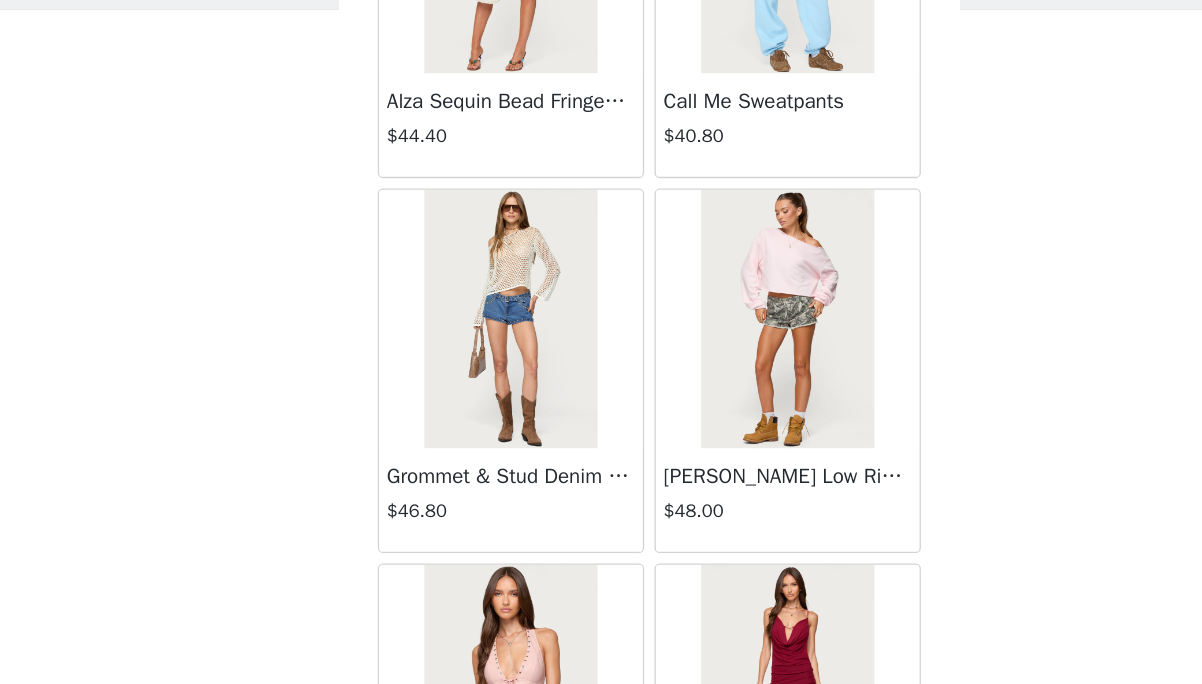 scroll, scrollTop: 53717, scrollLeft: 0, axis: vertical 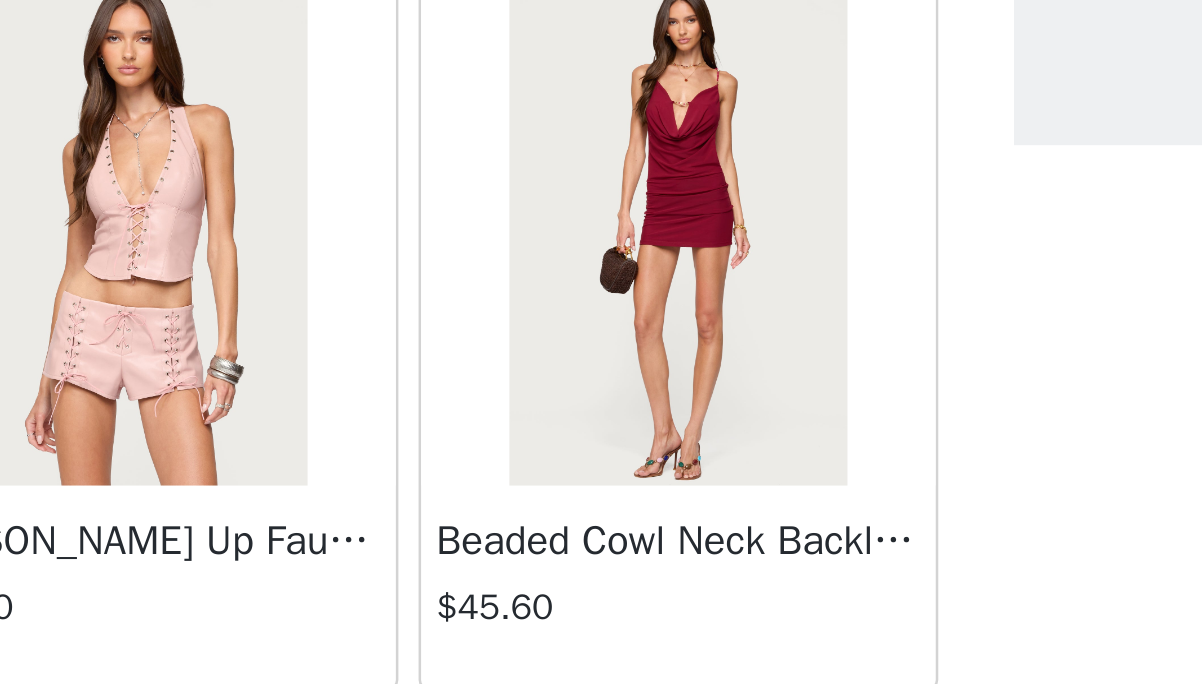click on "Beaded Cowl Neck Backless Mini Dress" at bounding box center [708, 319] 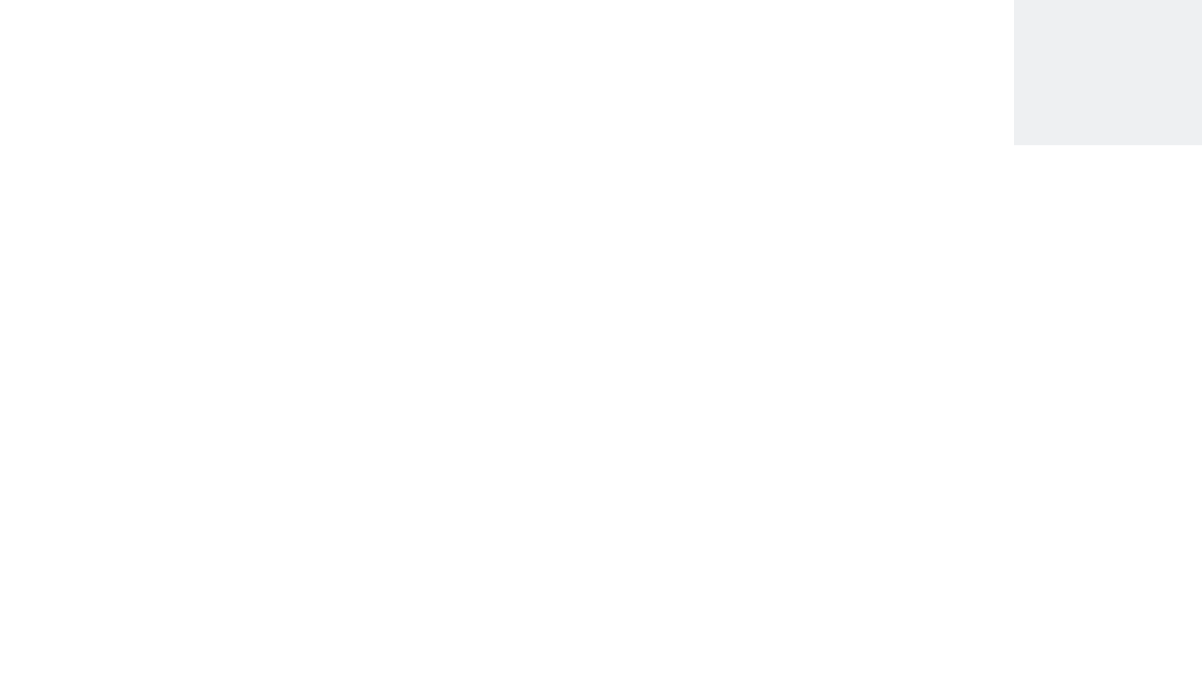 scroll, scrollTop: 0, scrollLeft: 0, axis: both 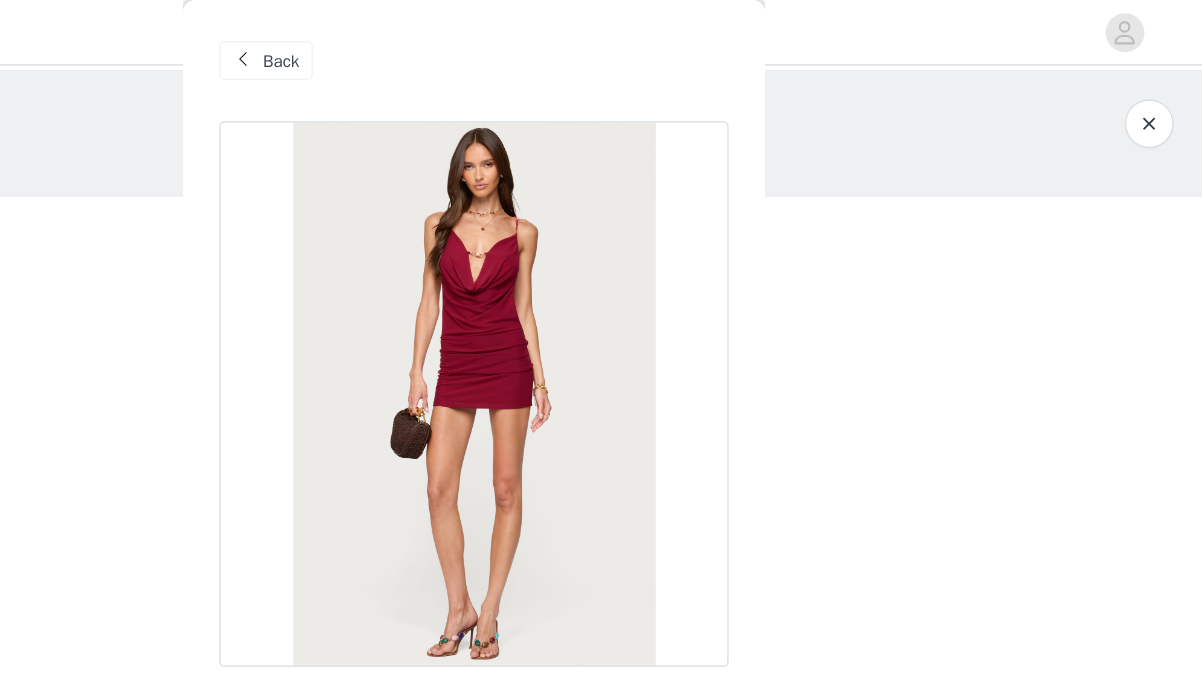 click at bounding box center (411, 50) 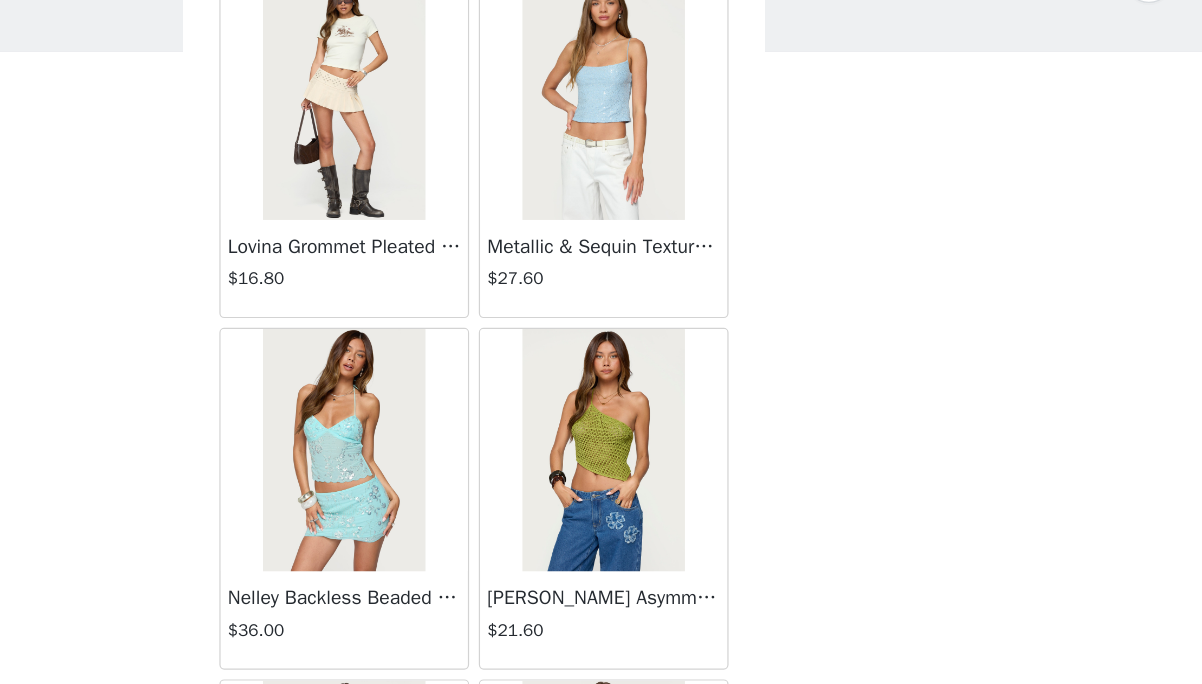 scroll, scrollTop: 0, scrollLeft: 0, axis: both 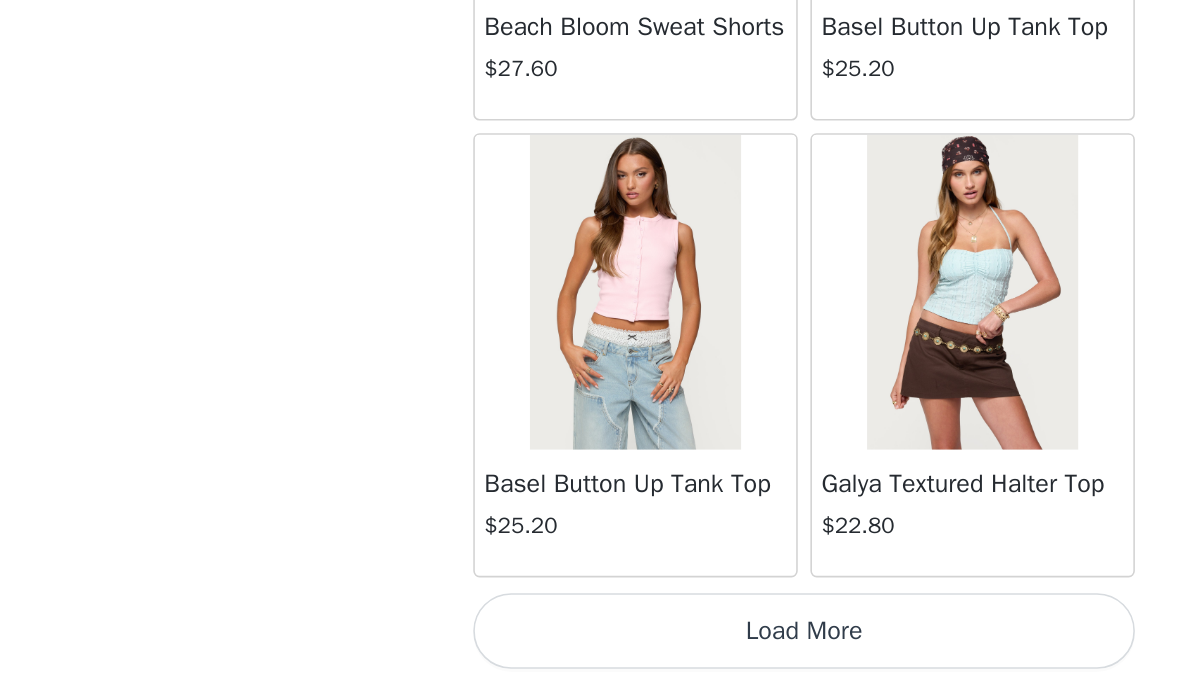 click on "Load More" at bounding box center [601, 650] 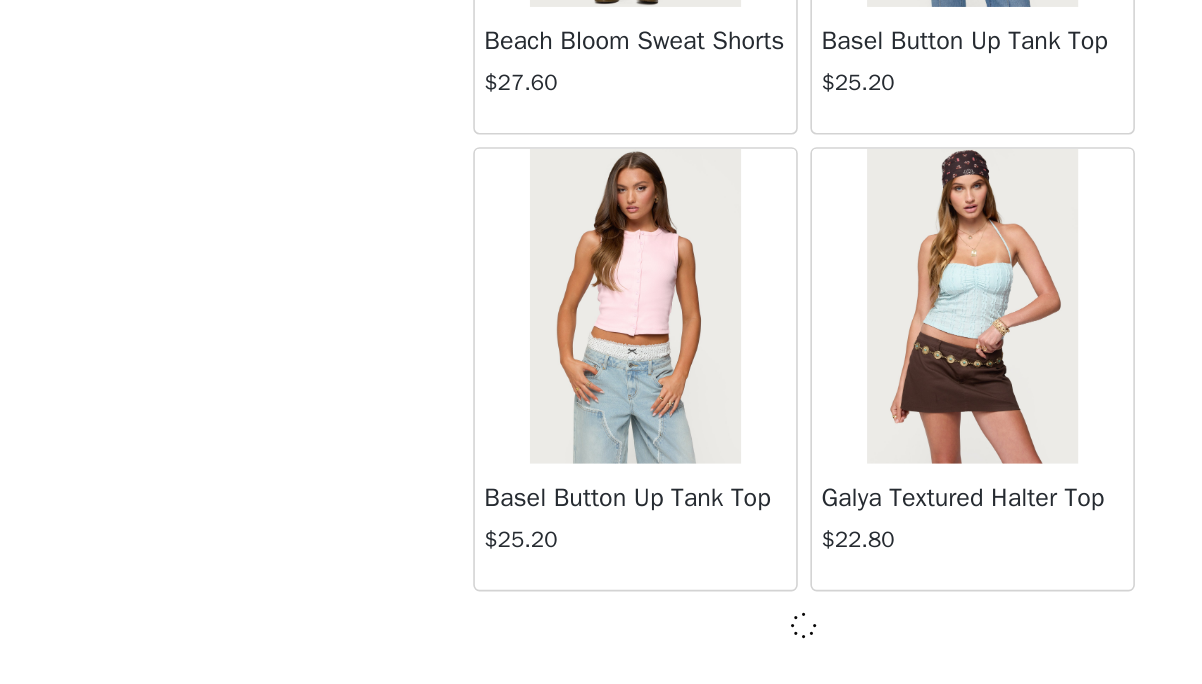 scroll, scrollTop: 0, scrollLeft: 0, axis: both 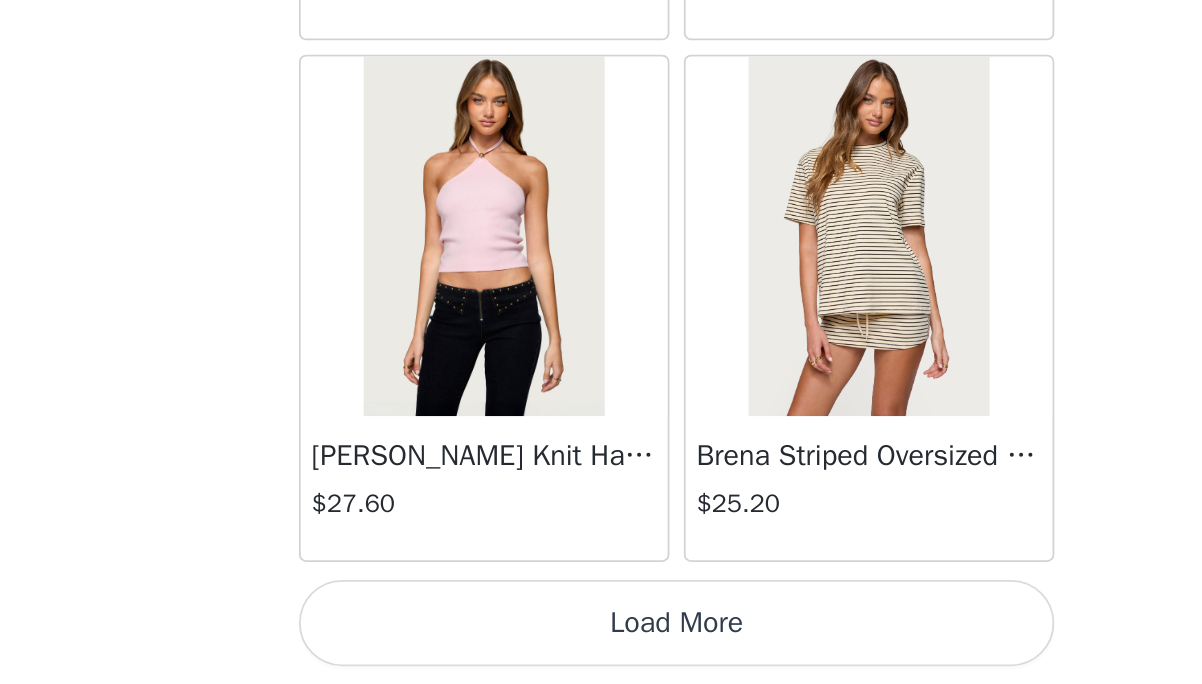 click on "Load More" at bounding box center [601, 650] 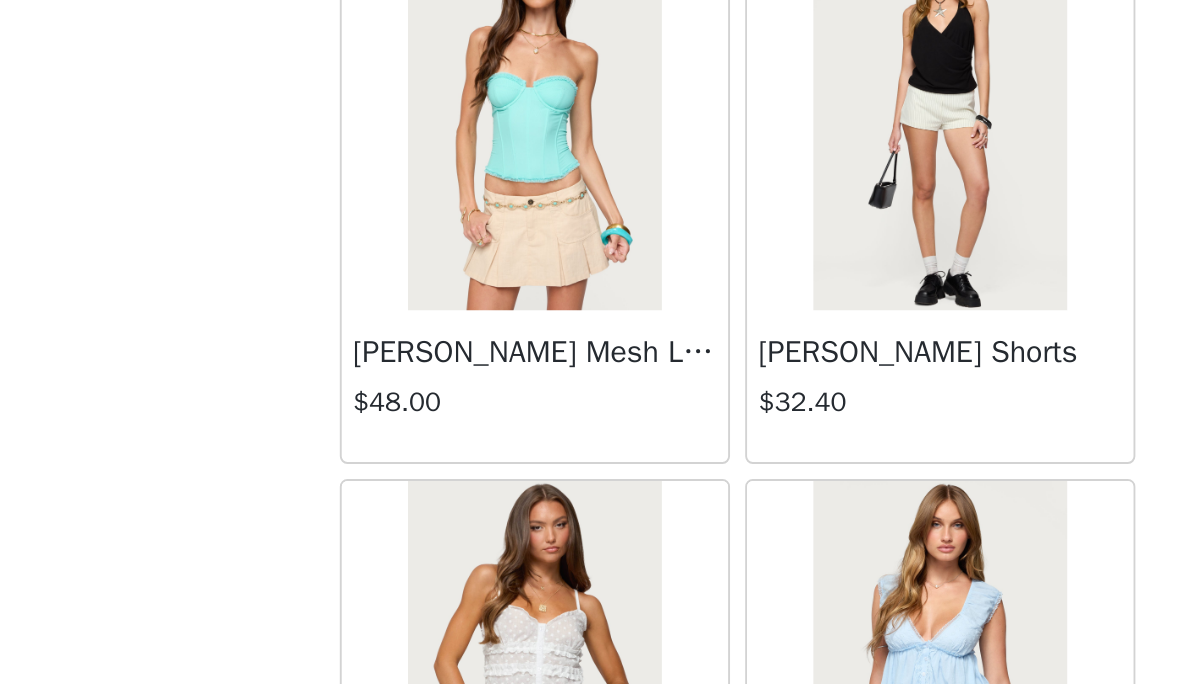 scroll, scrollTop: 59024, scrollLeft: 0, axis: vertical 